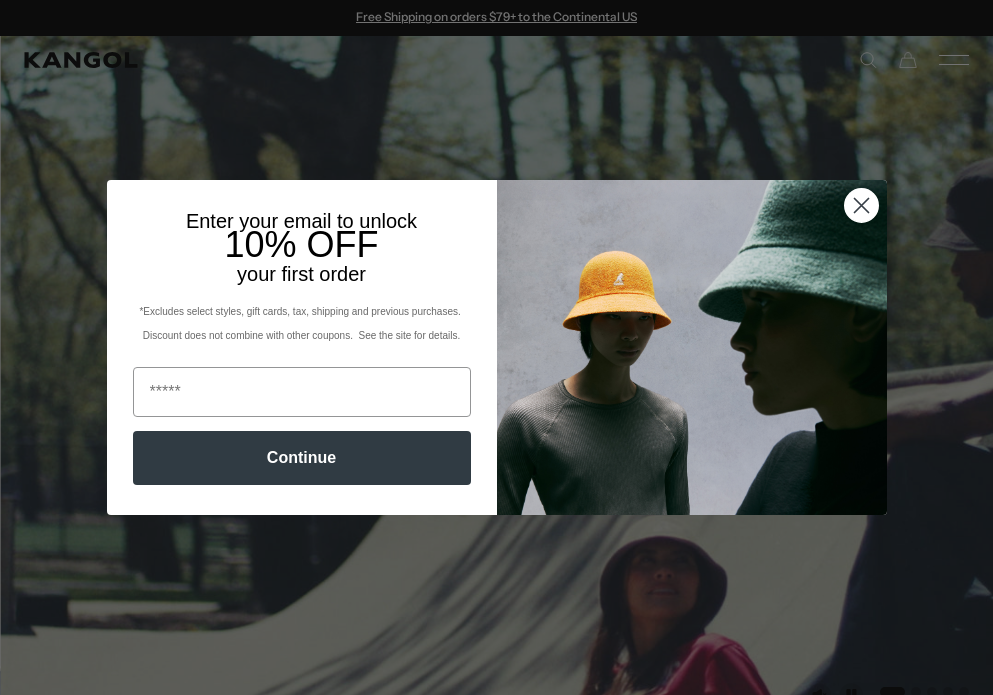 scroll, scrollTop: 0, scrollLeft: 0, axis: both 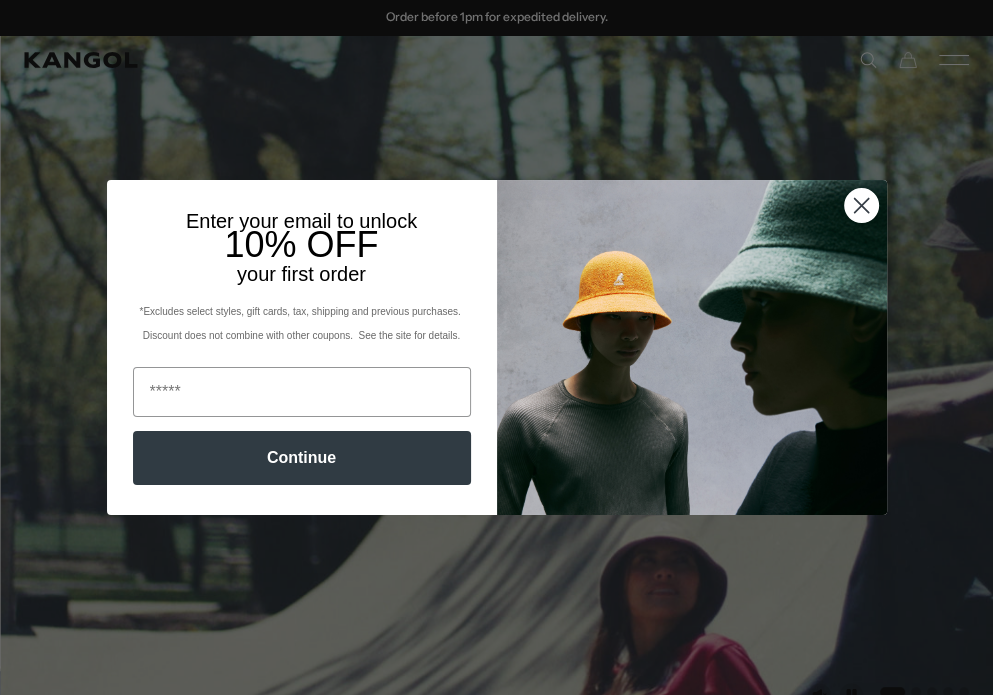click 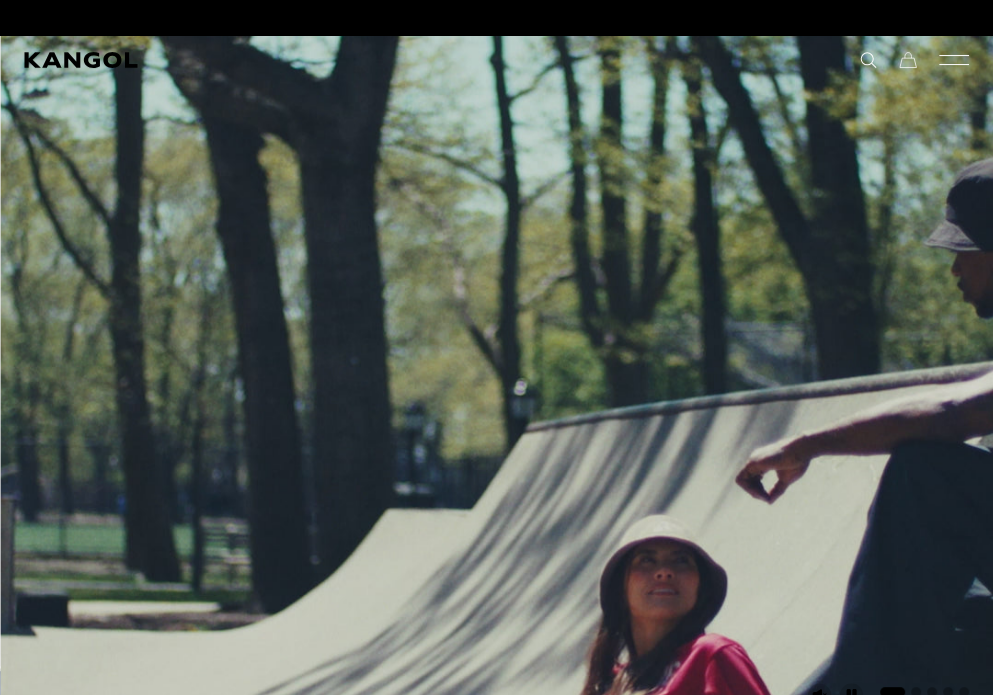 scroll, scrollTop: 0, scrollLeft: 0, axis: both 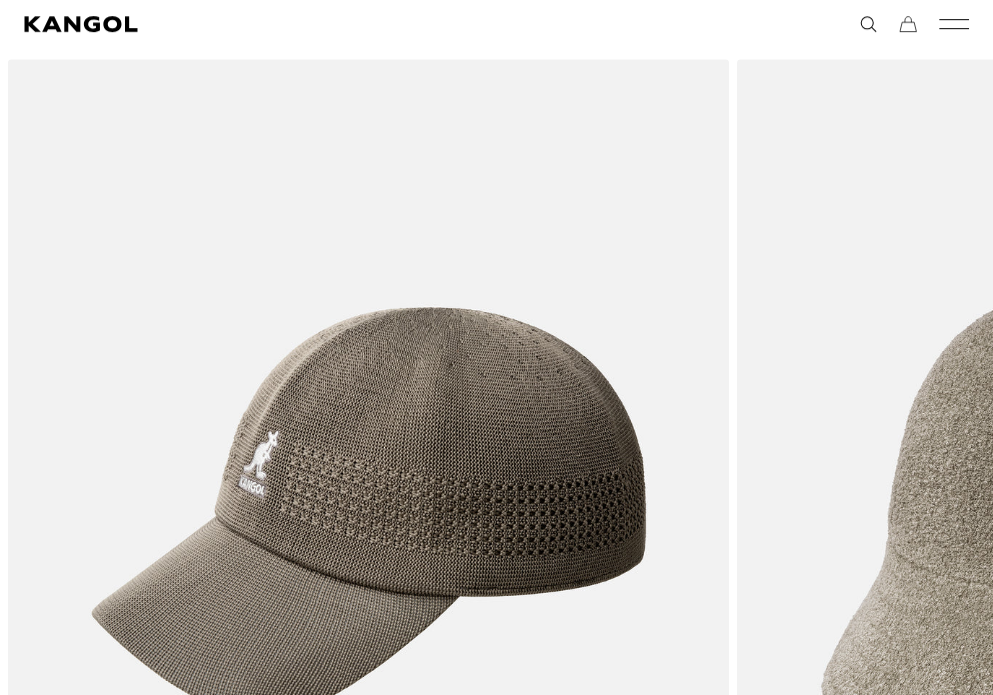 click 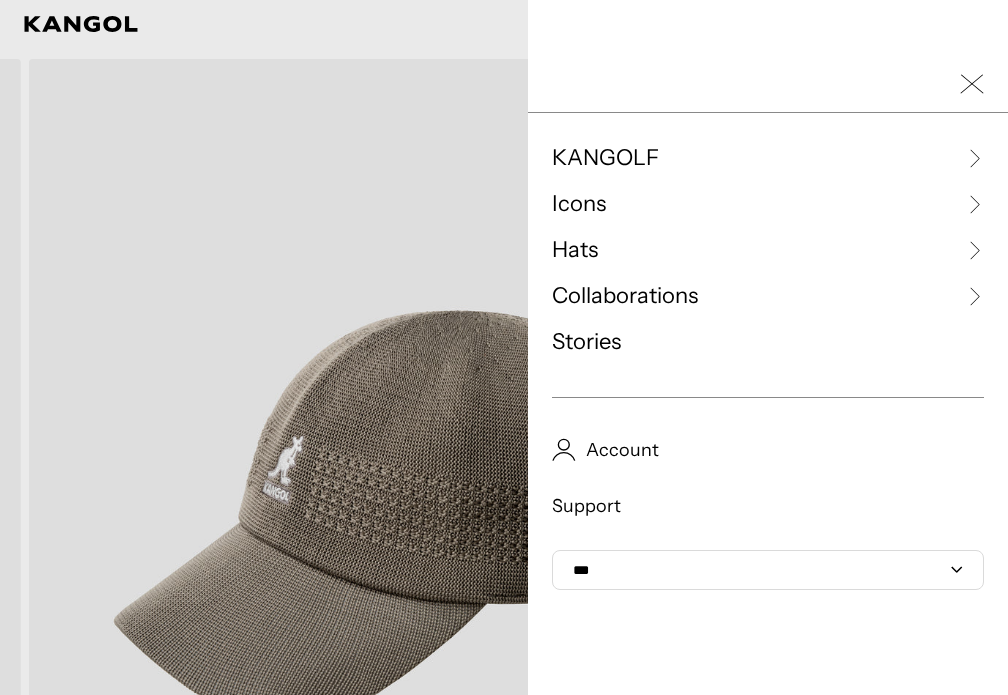 scroll, scrollTop: 0, scrollLeft: 0, axis: both 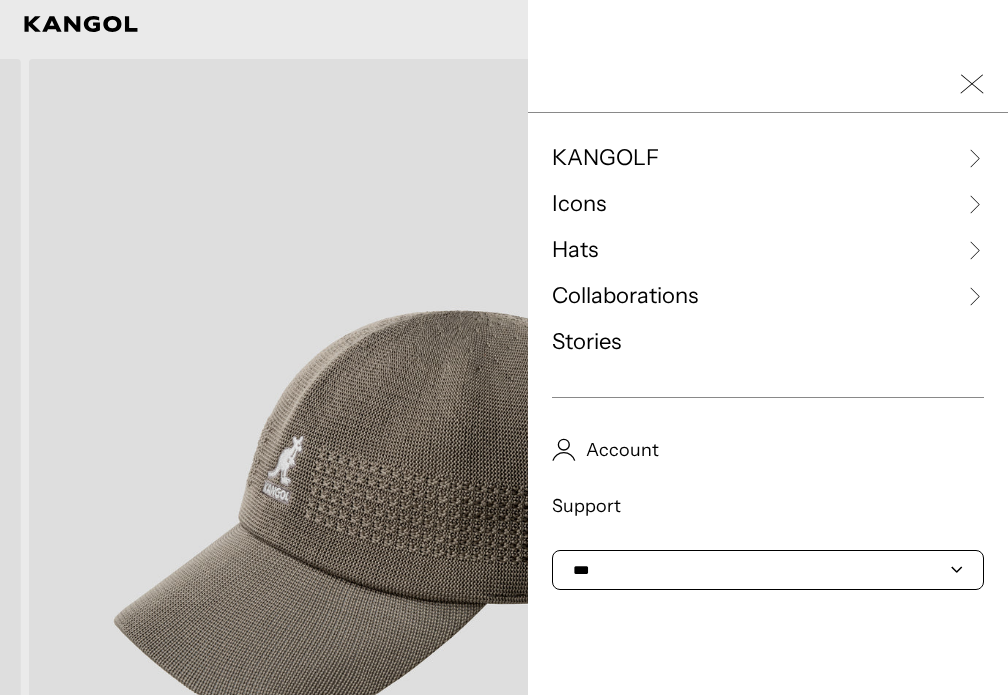 click on "***
***" at bounding box center (768, 570) 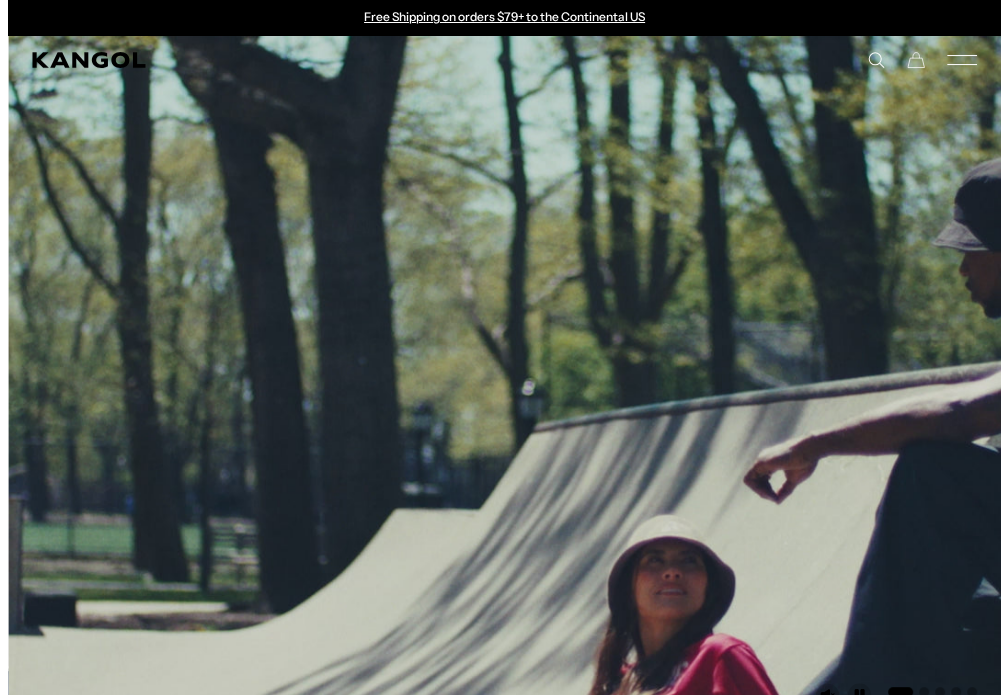 scroll, scrollTop: 0, scrollLeft: 0, axis: both 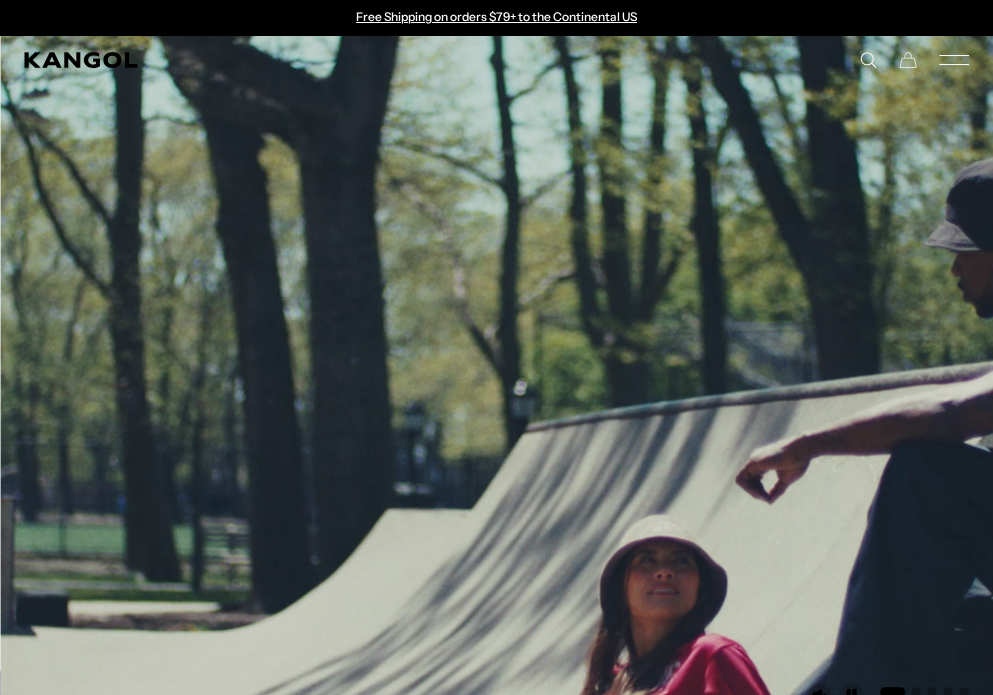 click 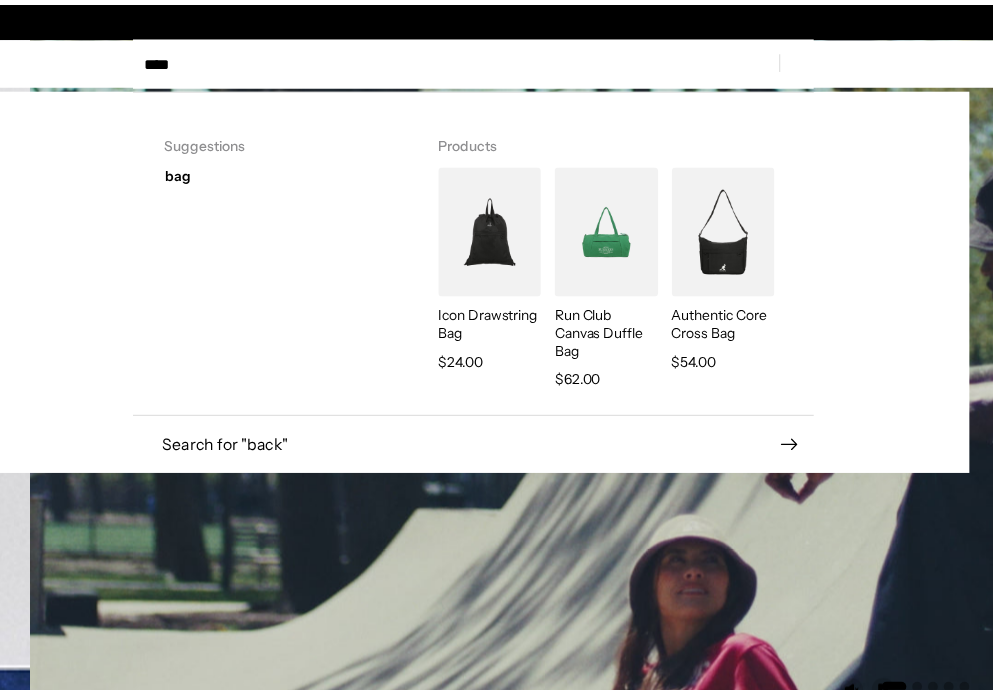 scroll, scrollTop: 0, scrollLeft: 0, axis: both 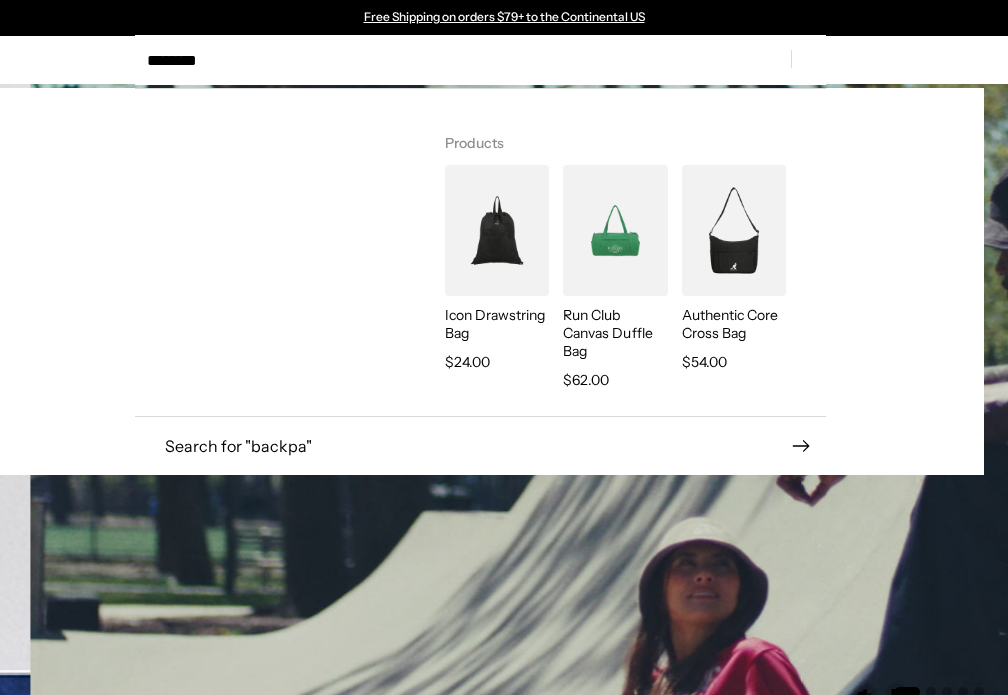 type on "********" 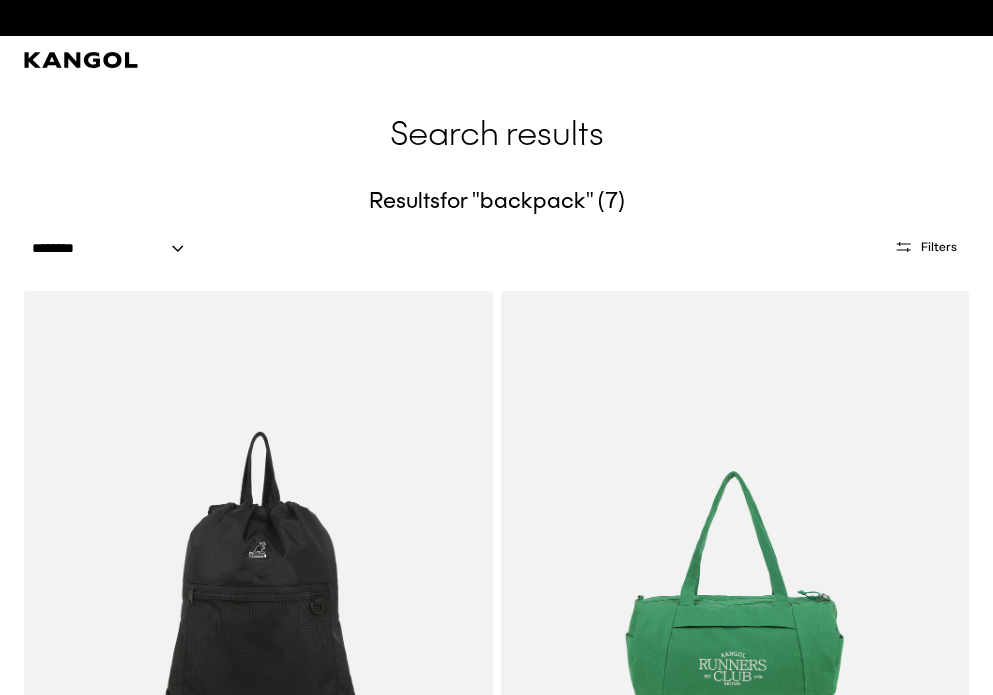 scroll, scrollTop: 0, scrollLeft: 412, axis: horizontal 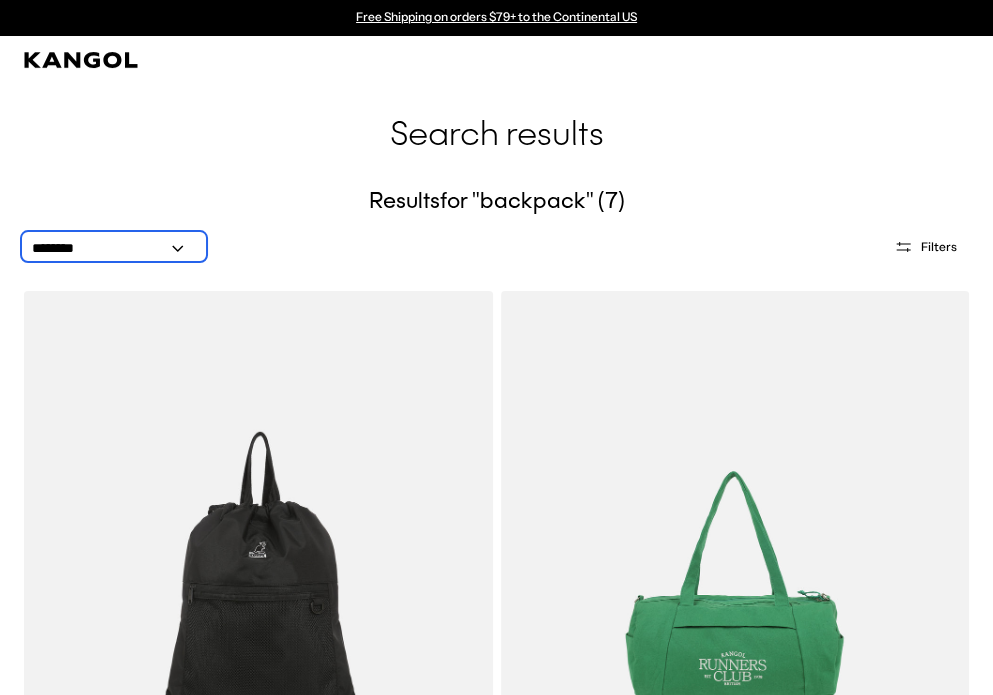 click on "**********" at bounding box center [114, 248] 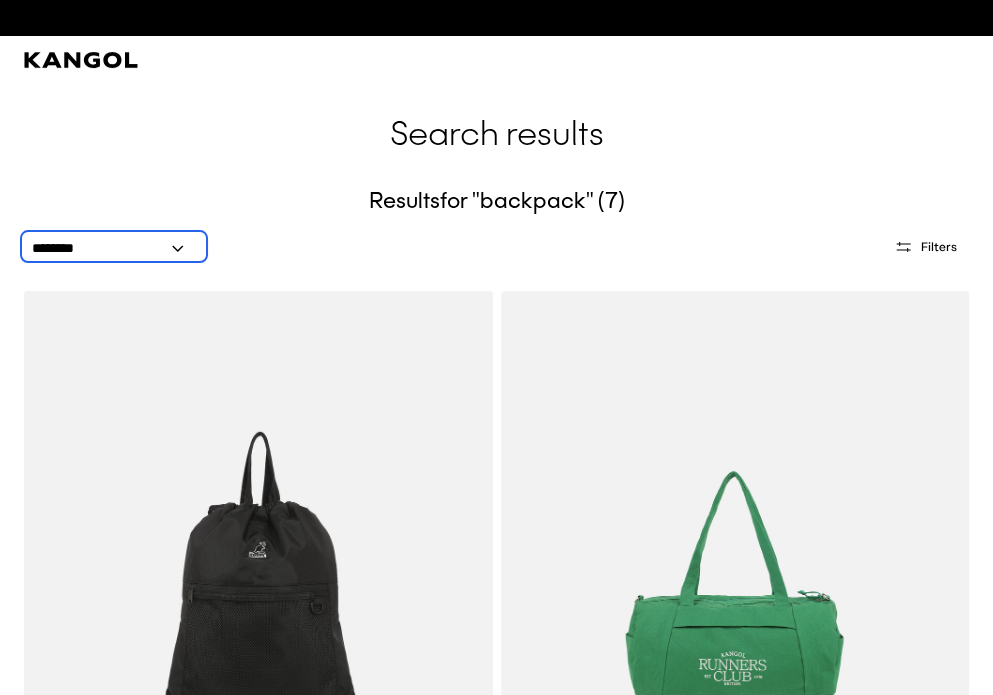 scroll, scrollTop: 0, scrollLeft: 412, axis: horizontal 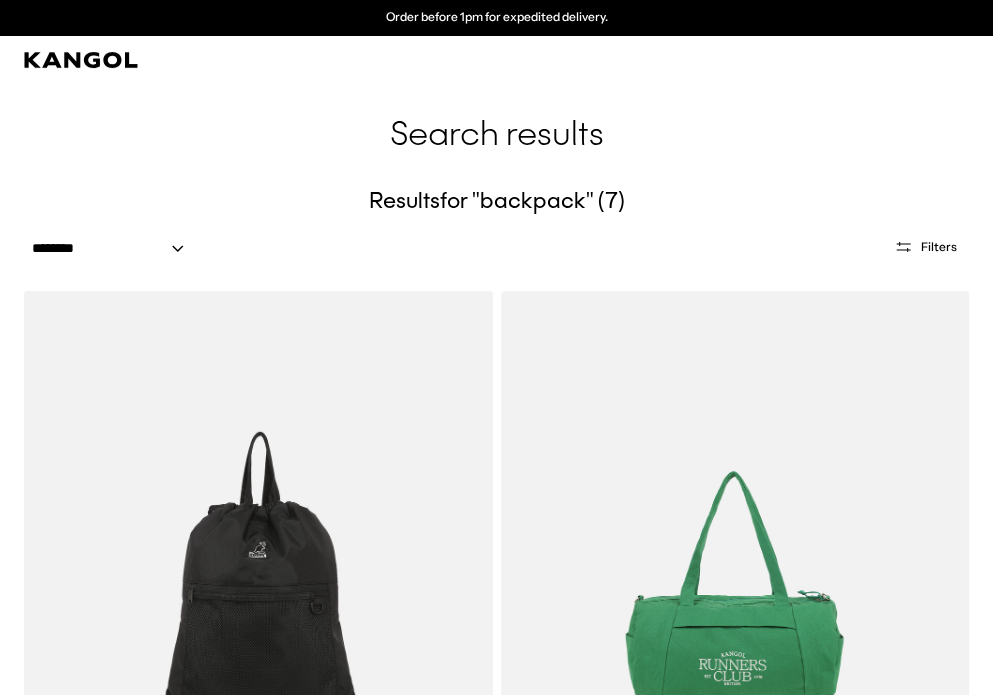 click 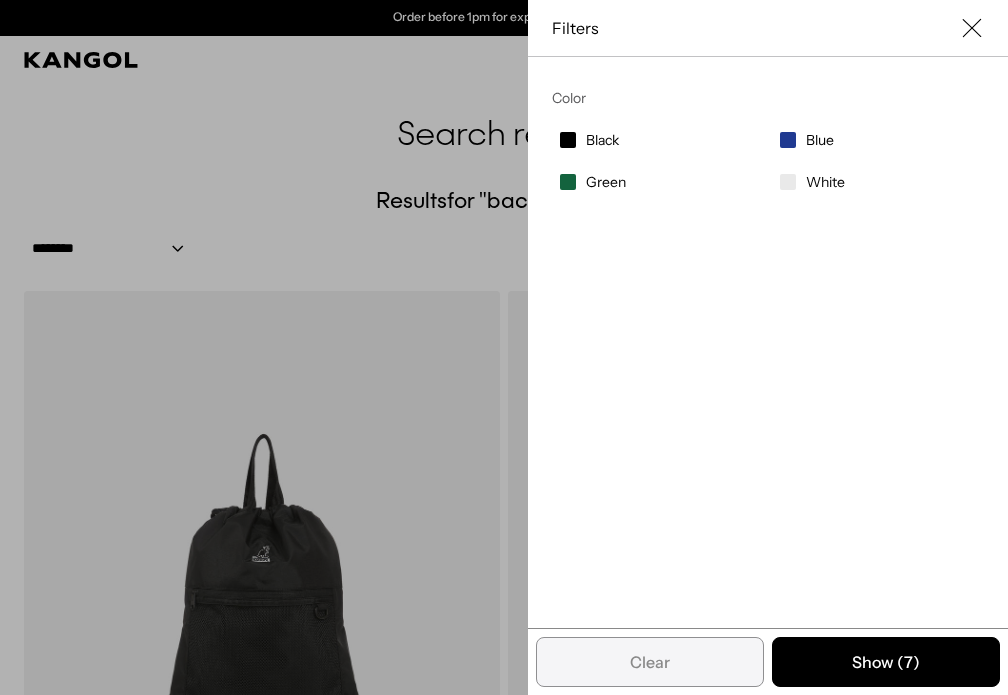 click 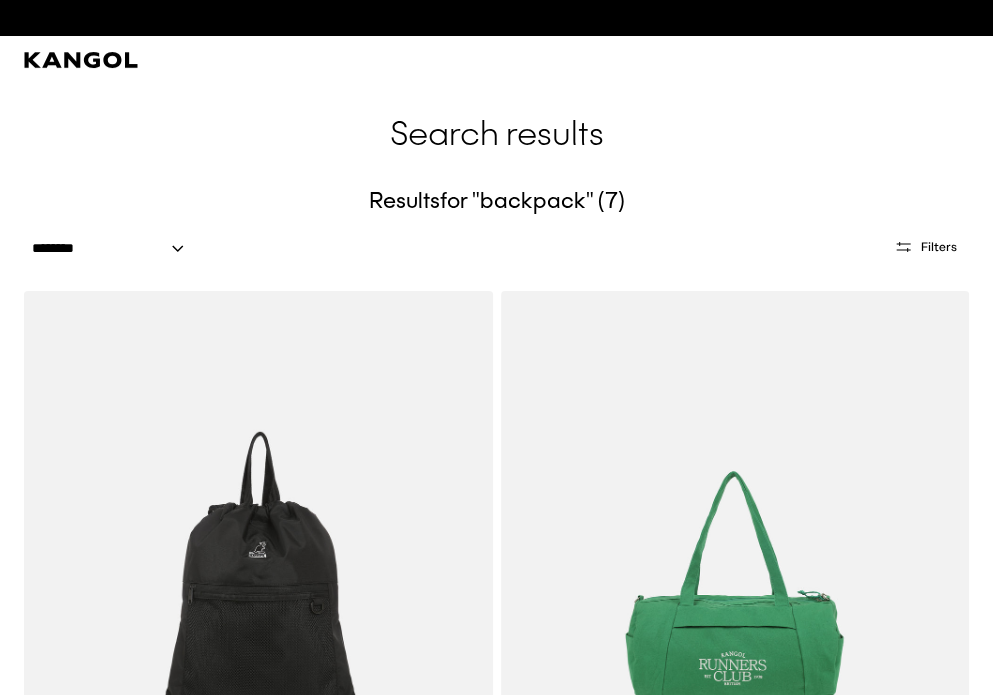 scroll, scrollTop: 0, scrollLeft: 0, axis: both 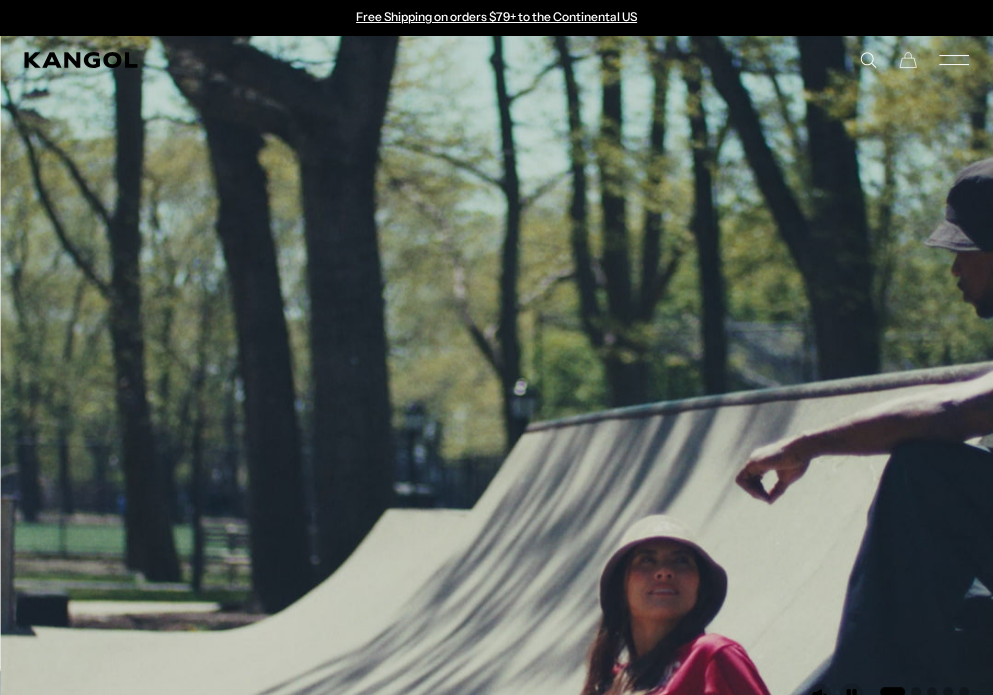 click 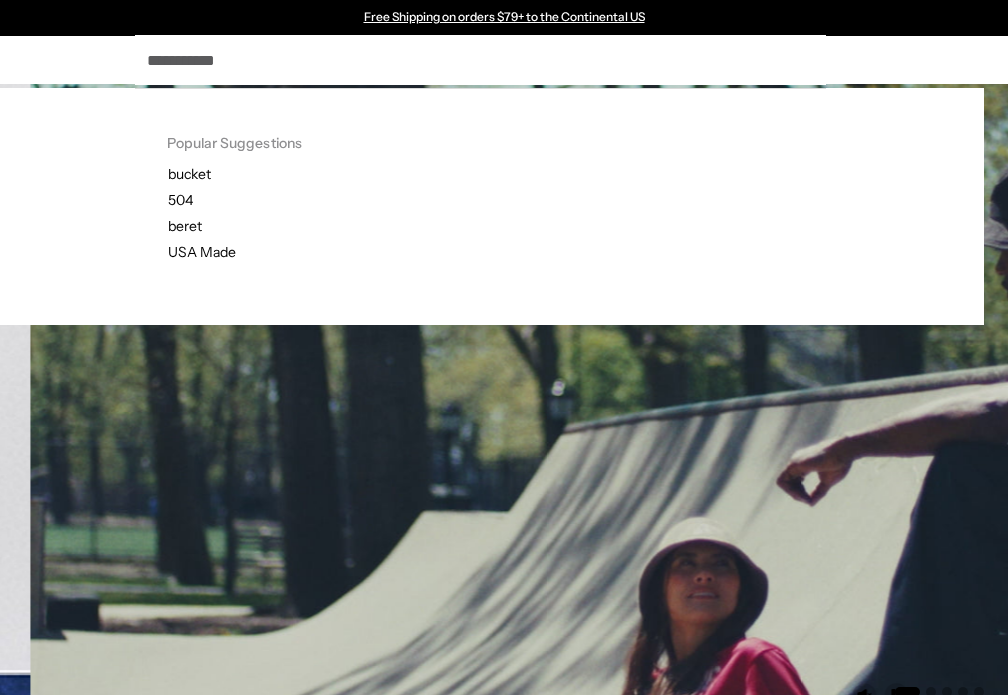 scroll, scrollTop: 0, scrollLeft: 0, axis: both 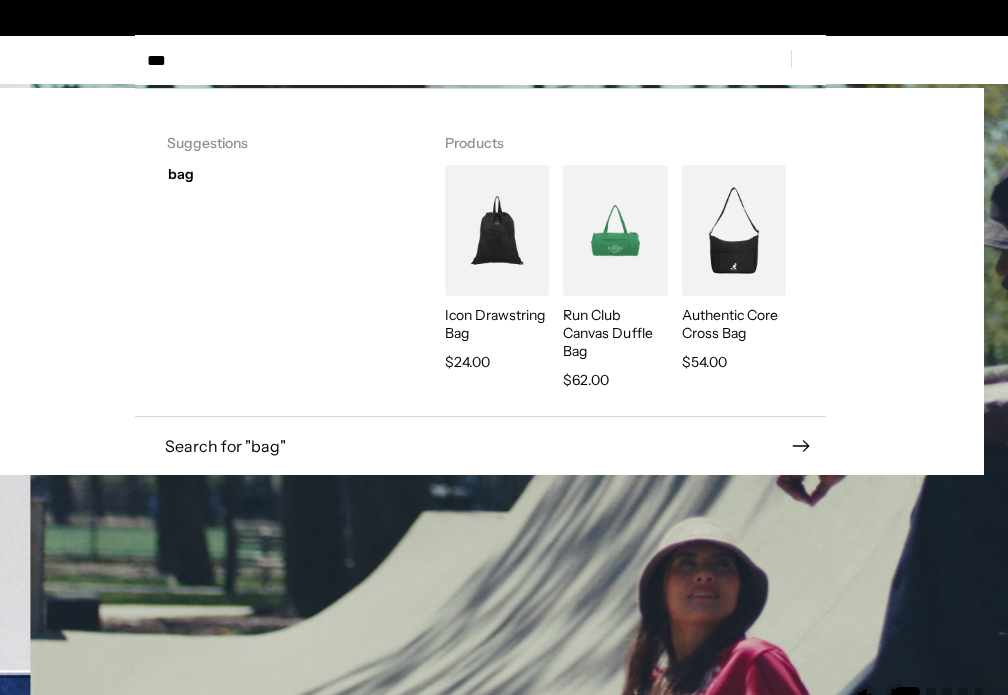type on "***" 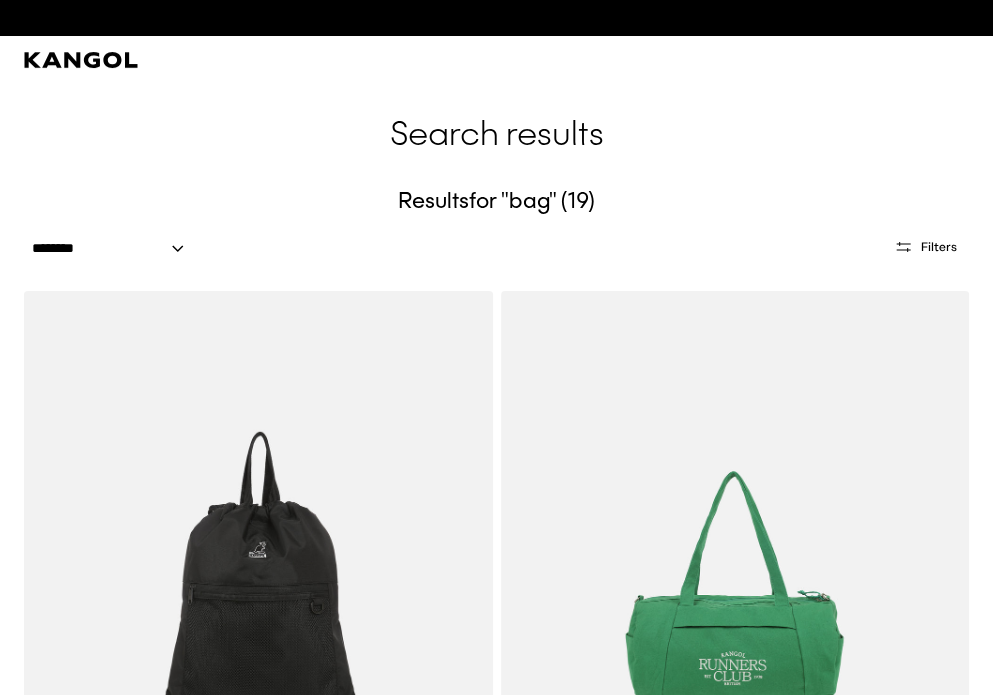 scroll, scrollTop: 0, scrollLeft: 0, axis: both 